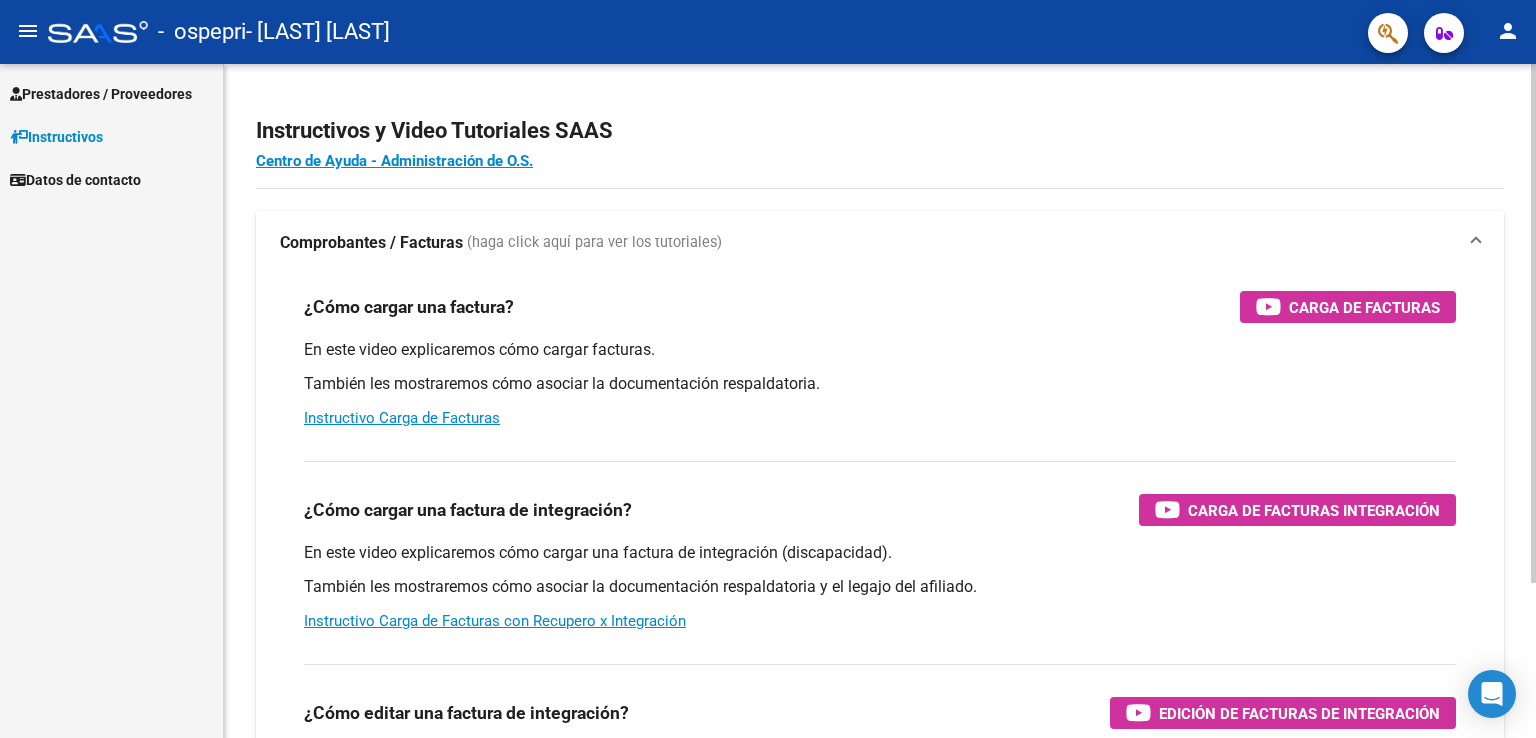 scroll, scrollTop: 0, scrollLeft: 0, axis: both 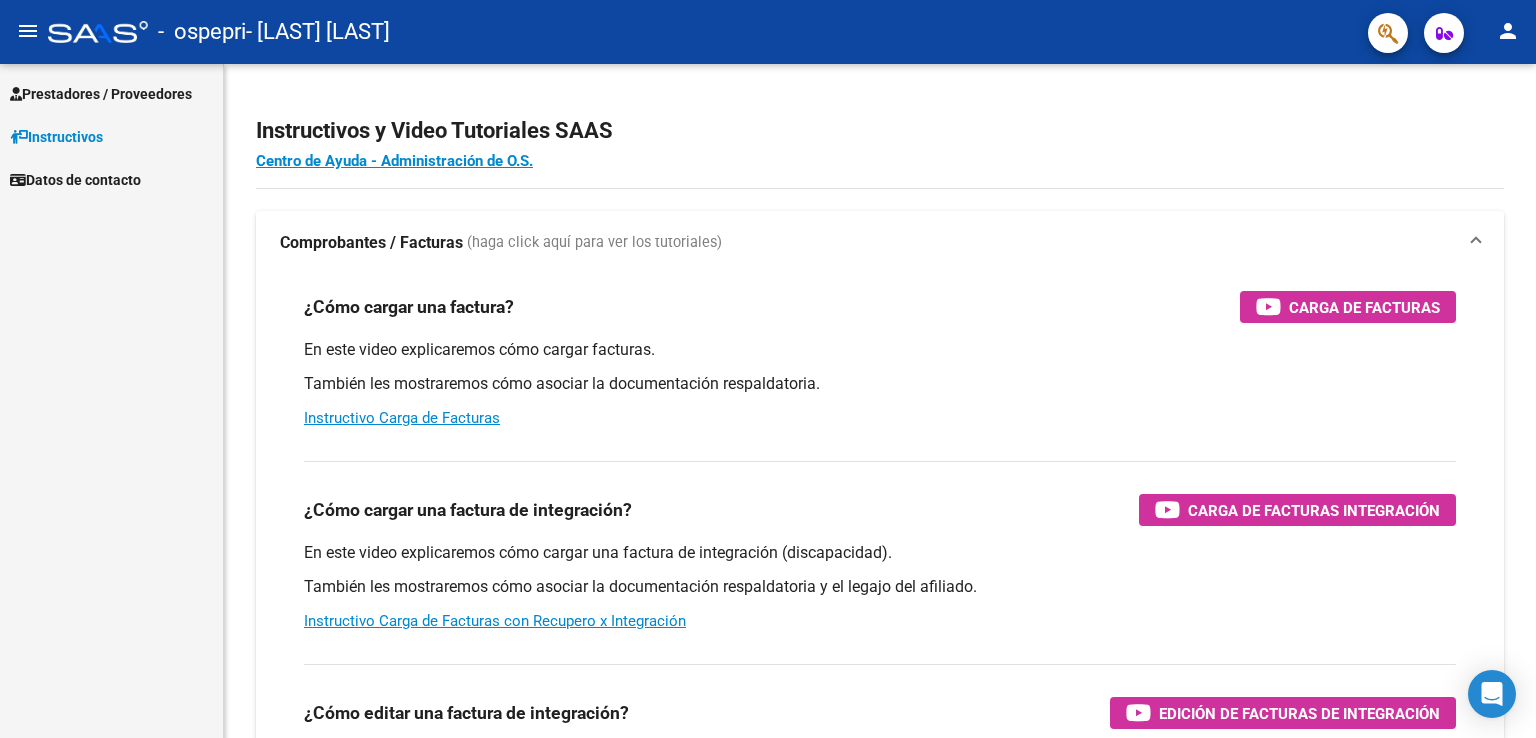 click on "Prestadores / Proveedores" at bounding box center [101, 94] 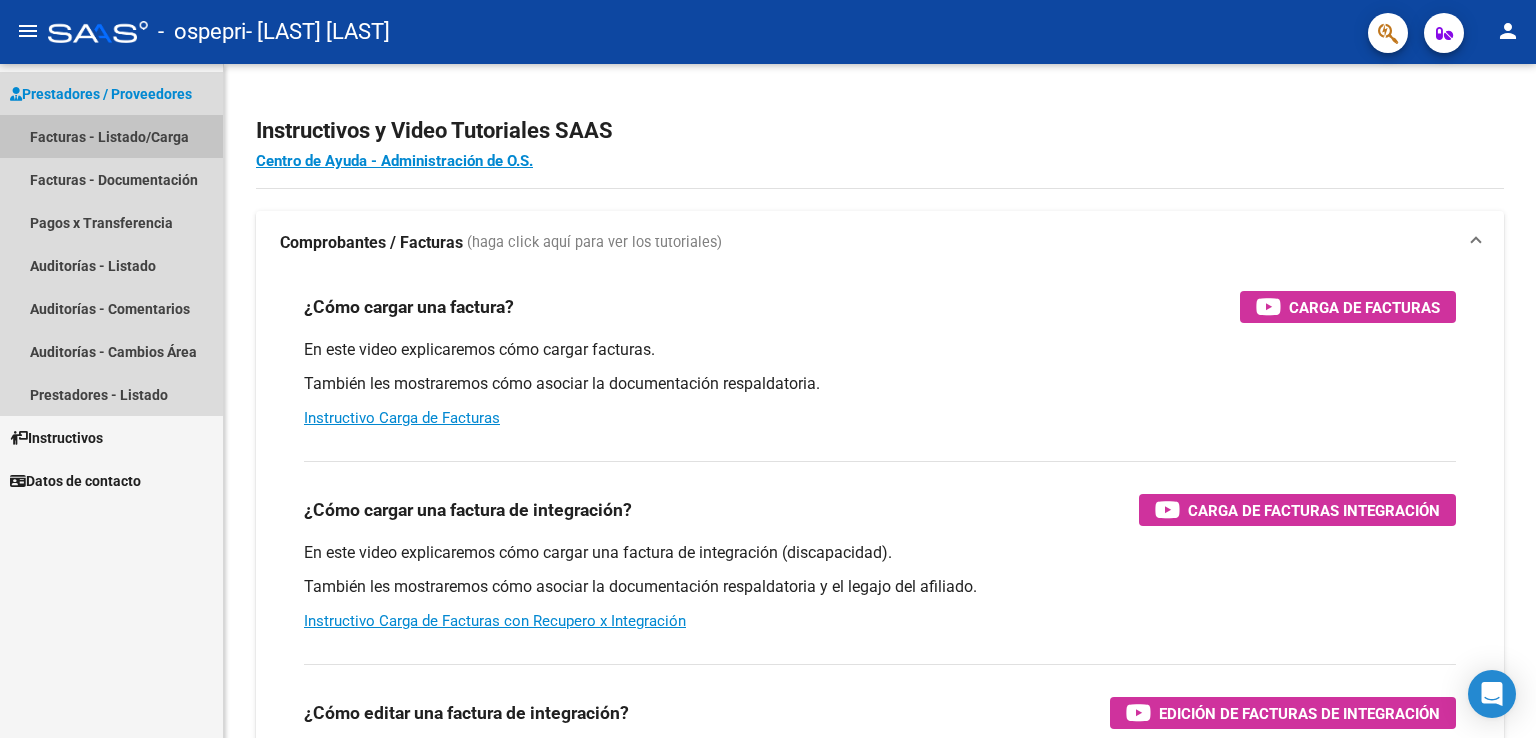 click on "Facturas - Listado/Carga" at bounding box center [111, 136] 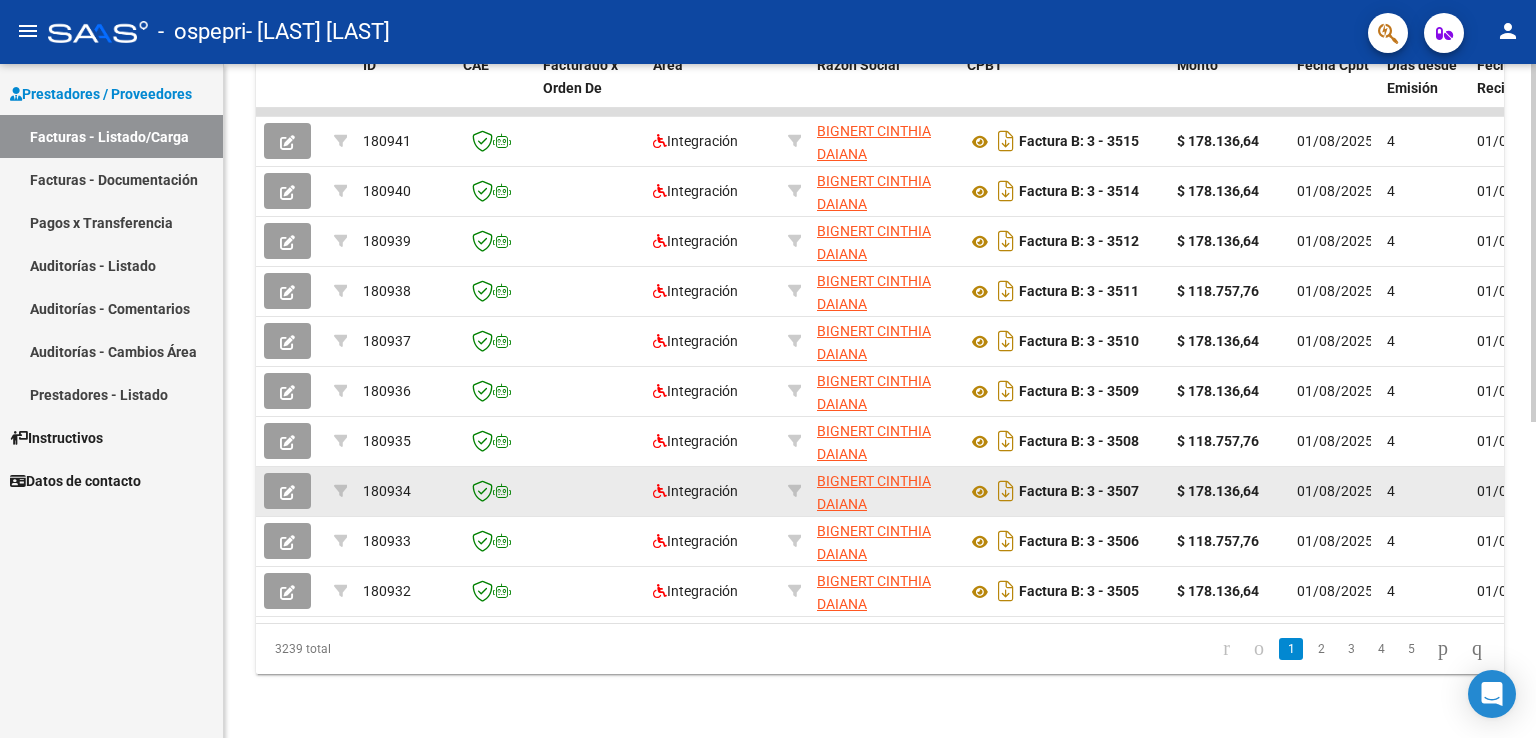 scroll, scrollTop: 595, scrollLeft: 0, axis: vertical 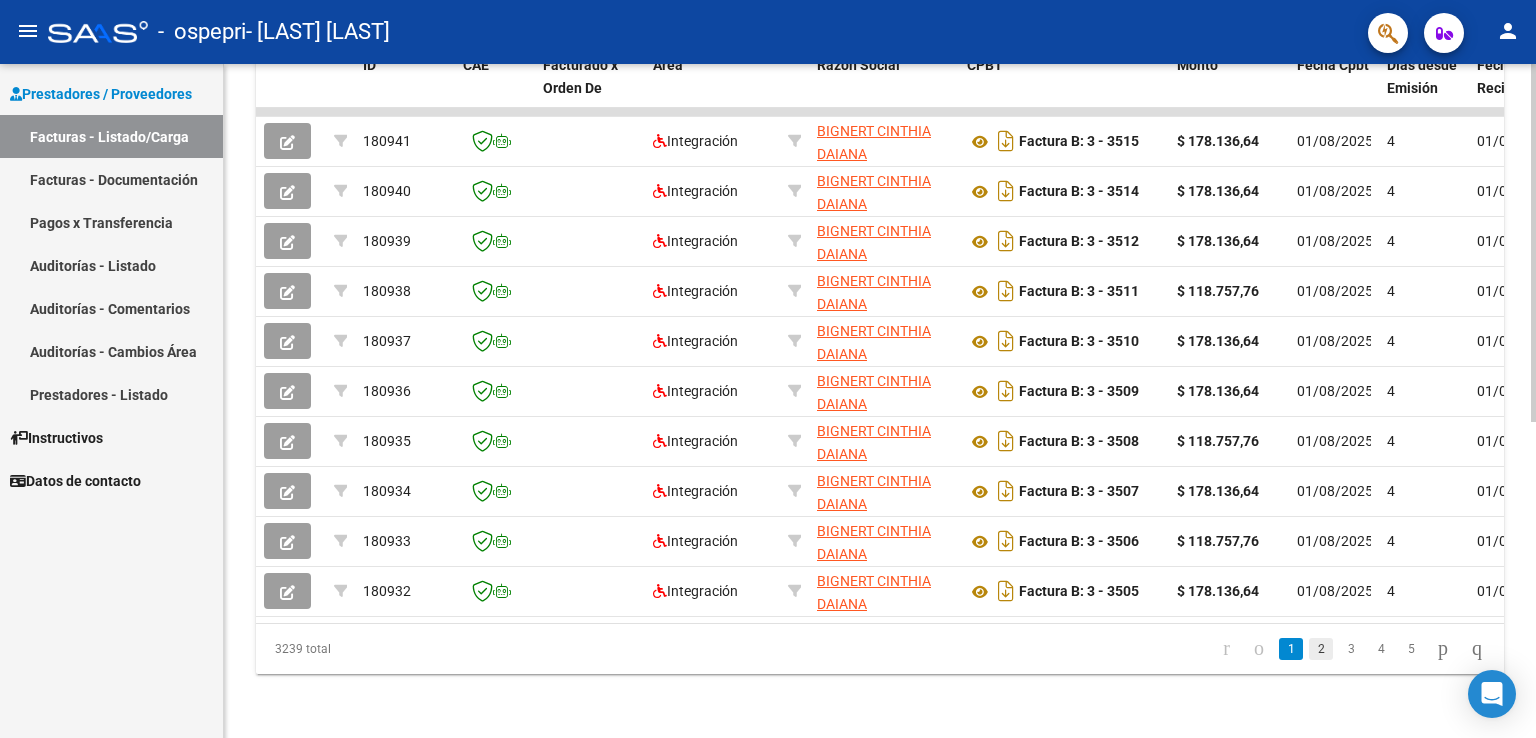 click on "2" 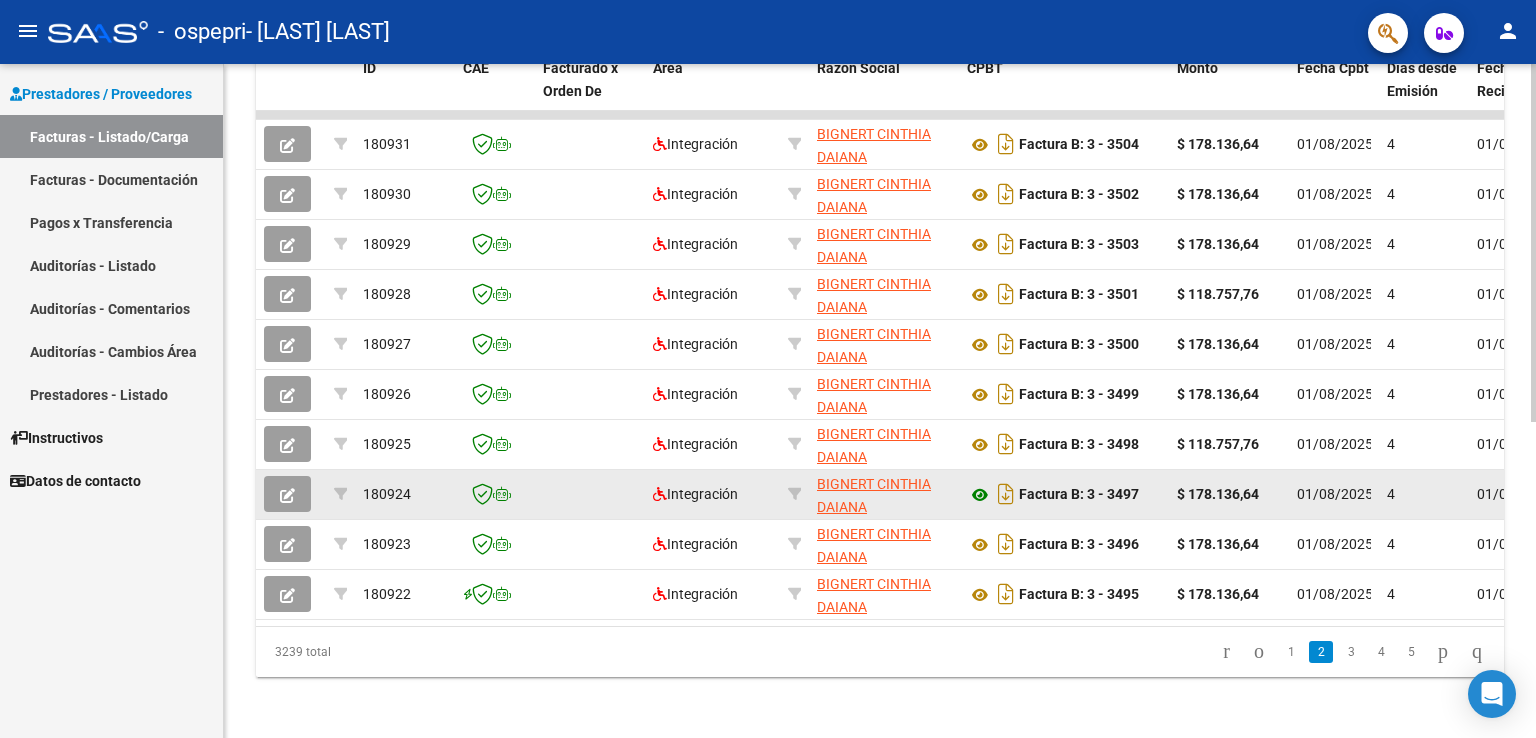 scroll, scrollTop: 595, scrollLeft: 0, axis: vertical 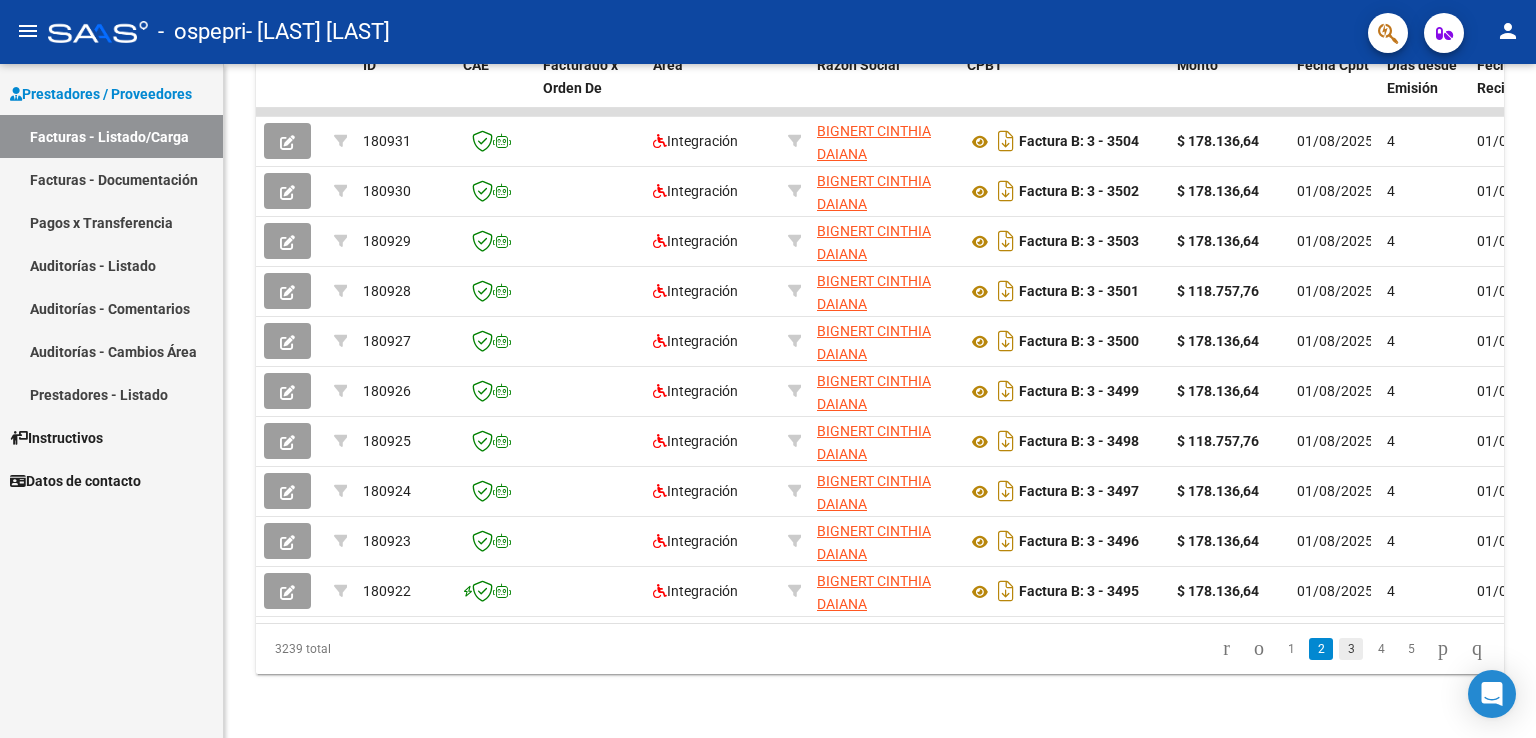 click on "3" 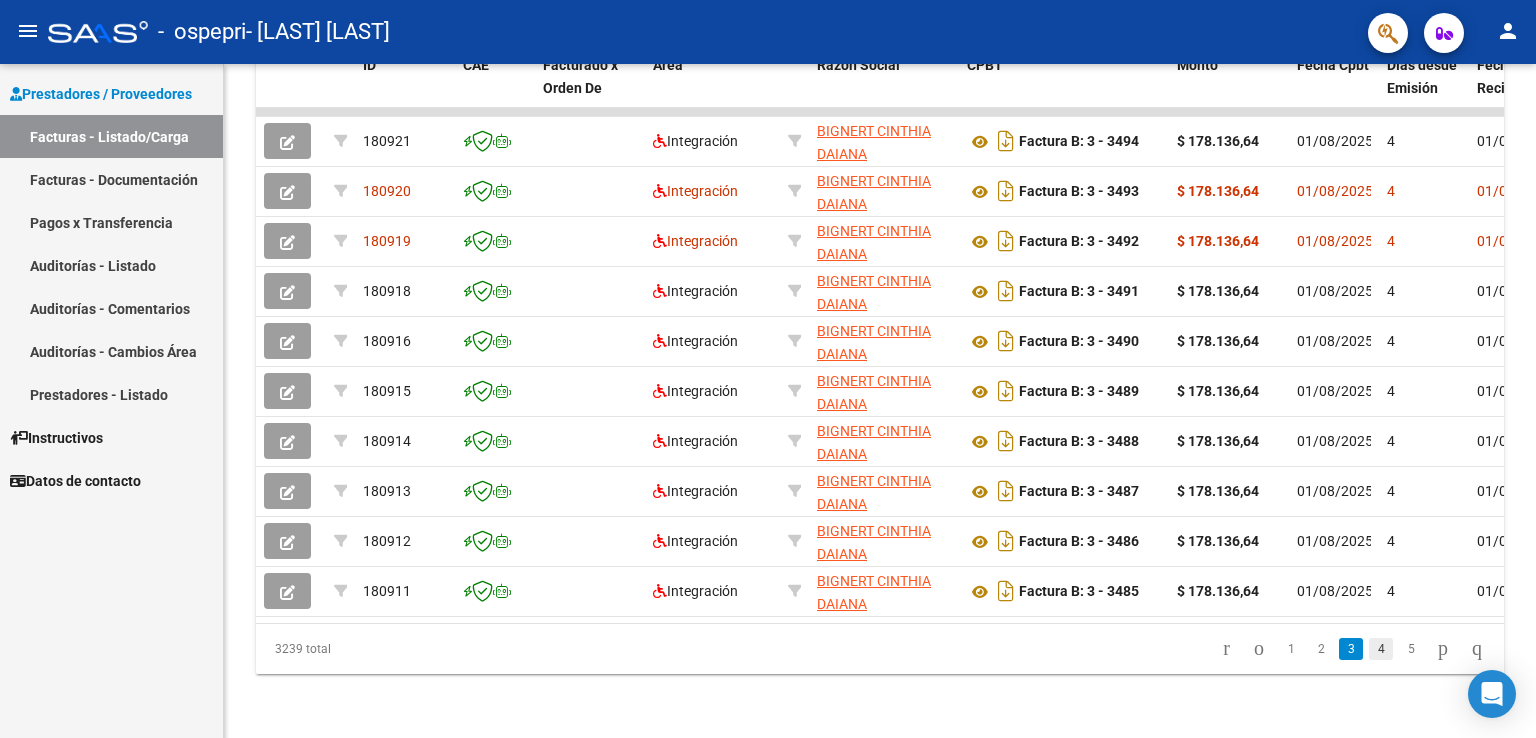 click on "4" 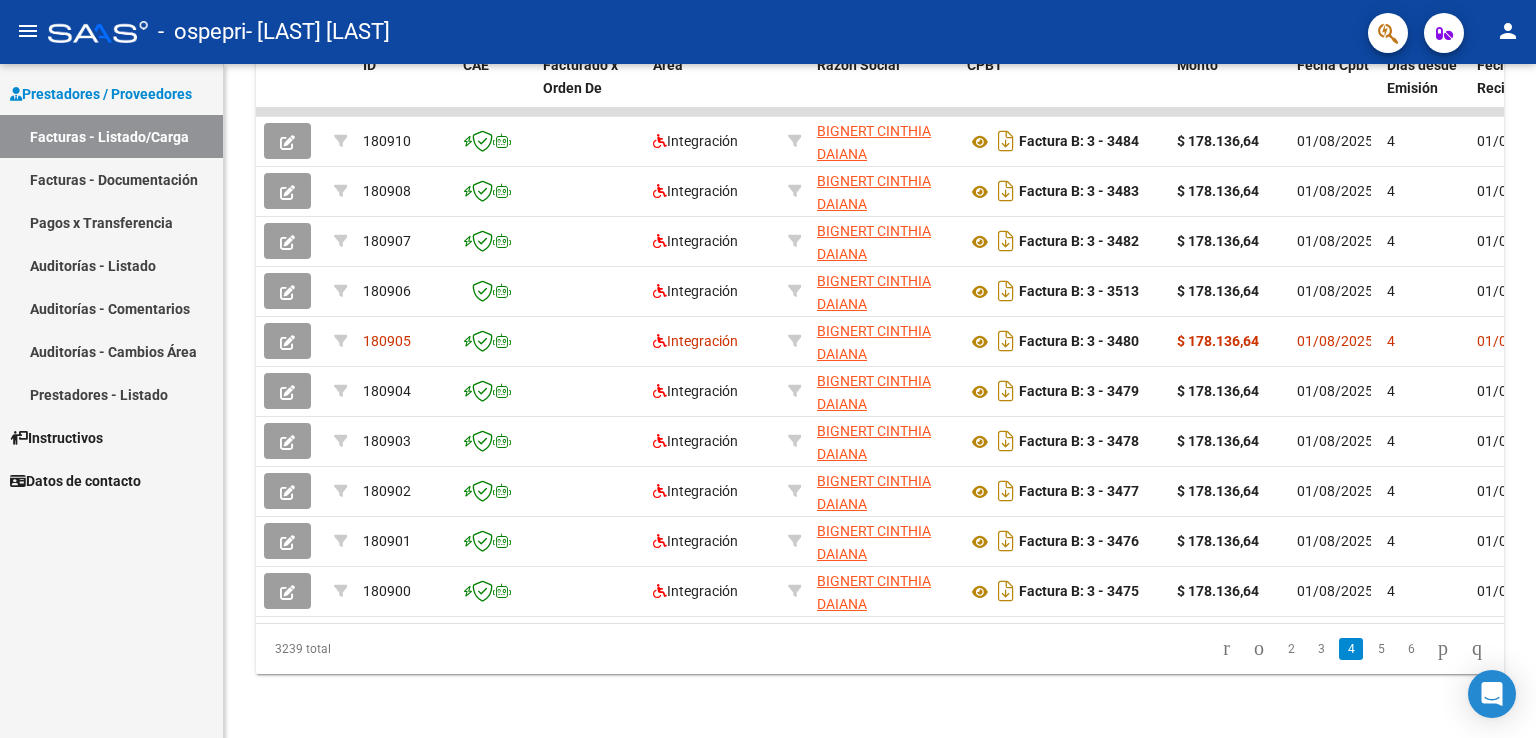 click on "5" 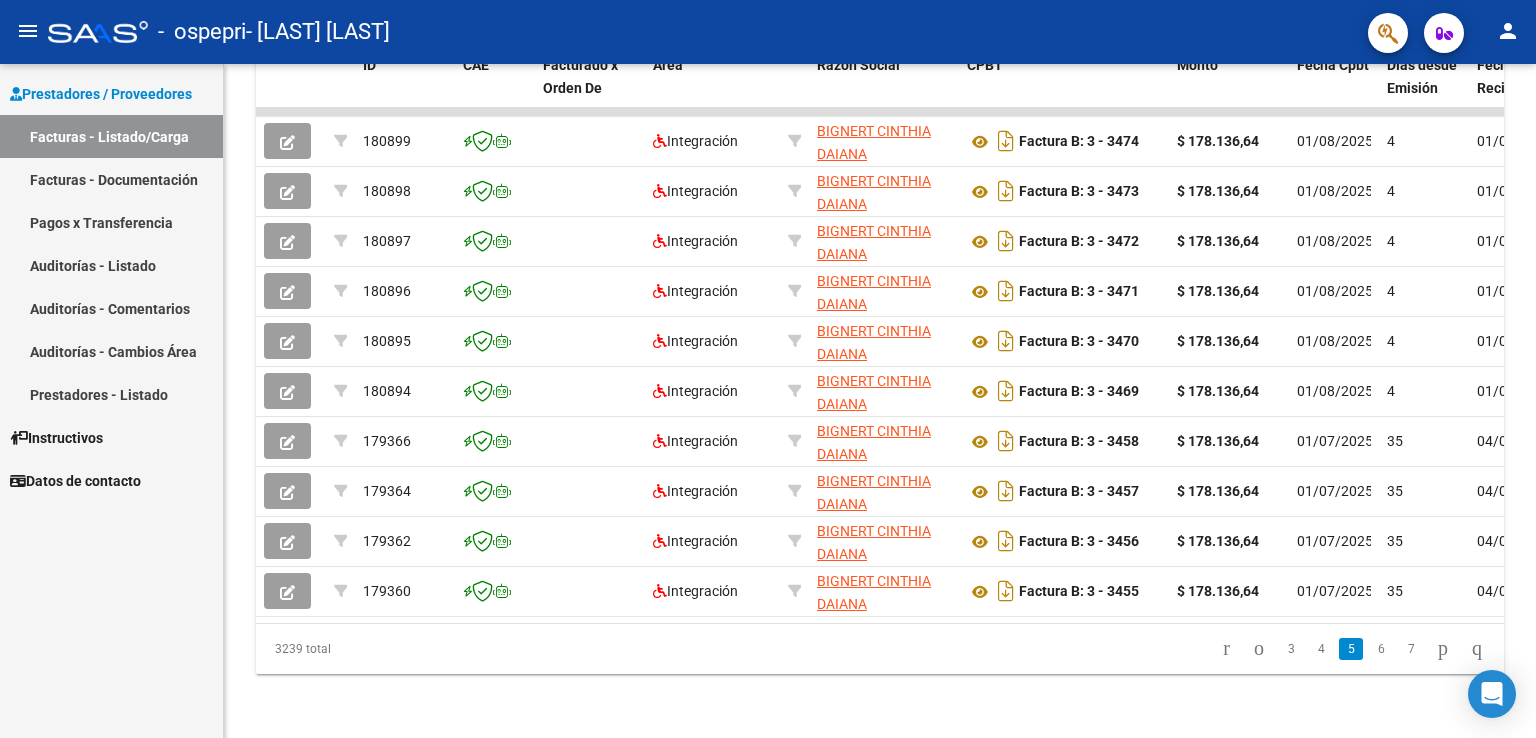 click on "6" 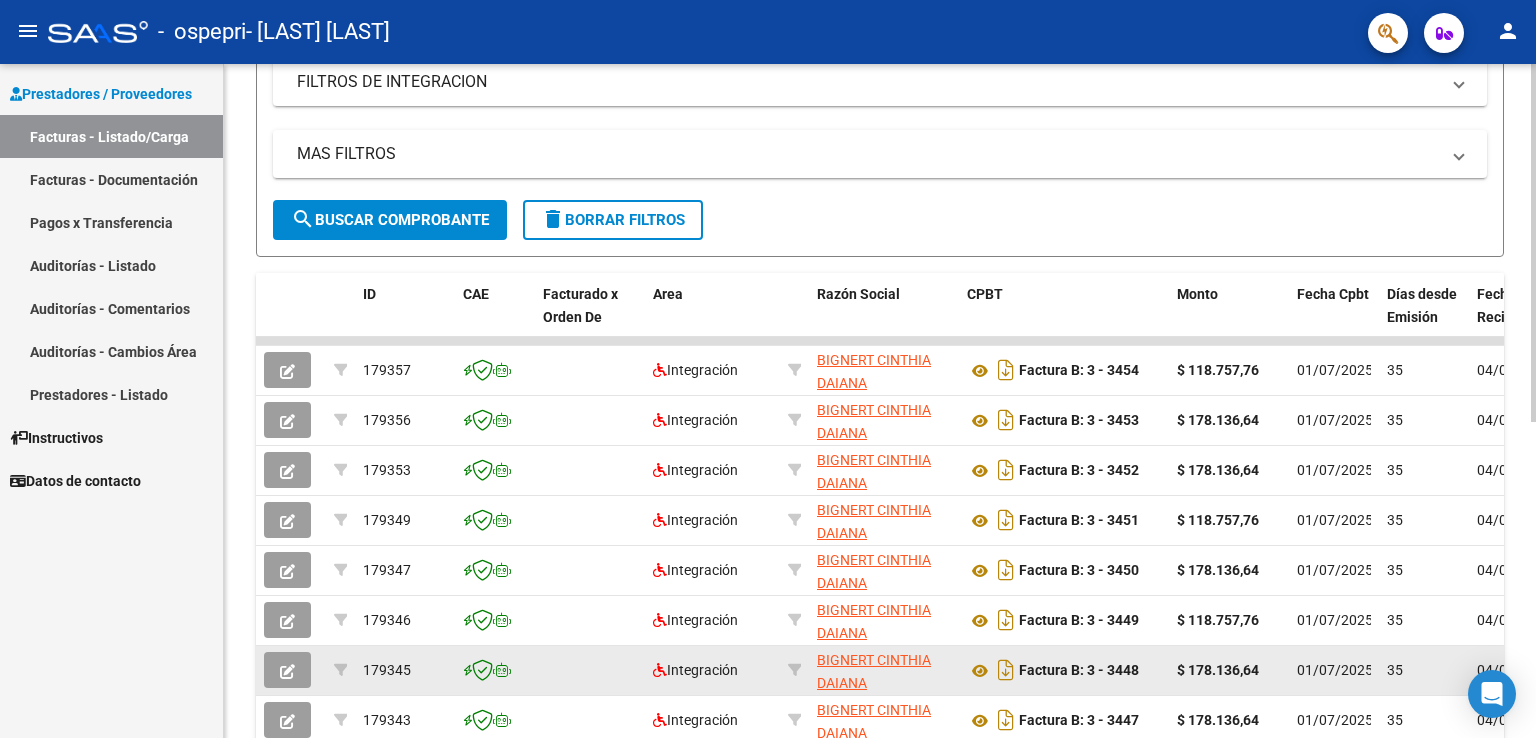 scroll, scrollTop: 295, scrollLeft: 0, axis: vertical 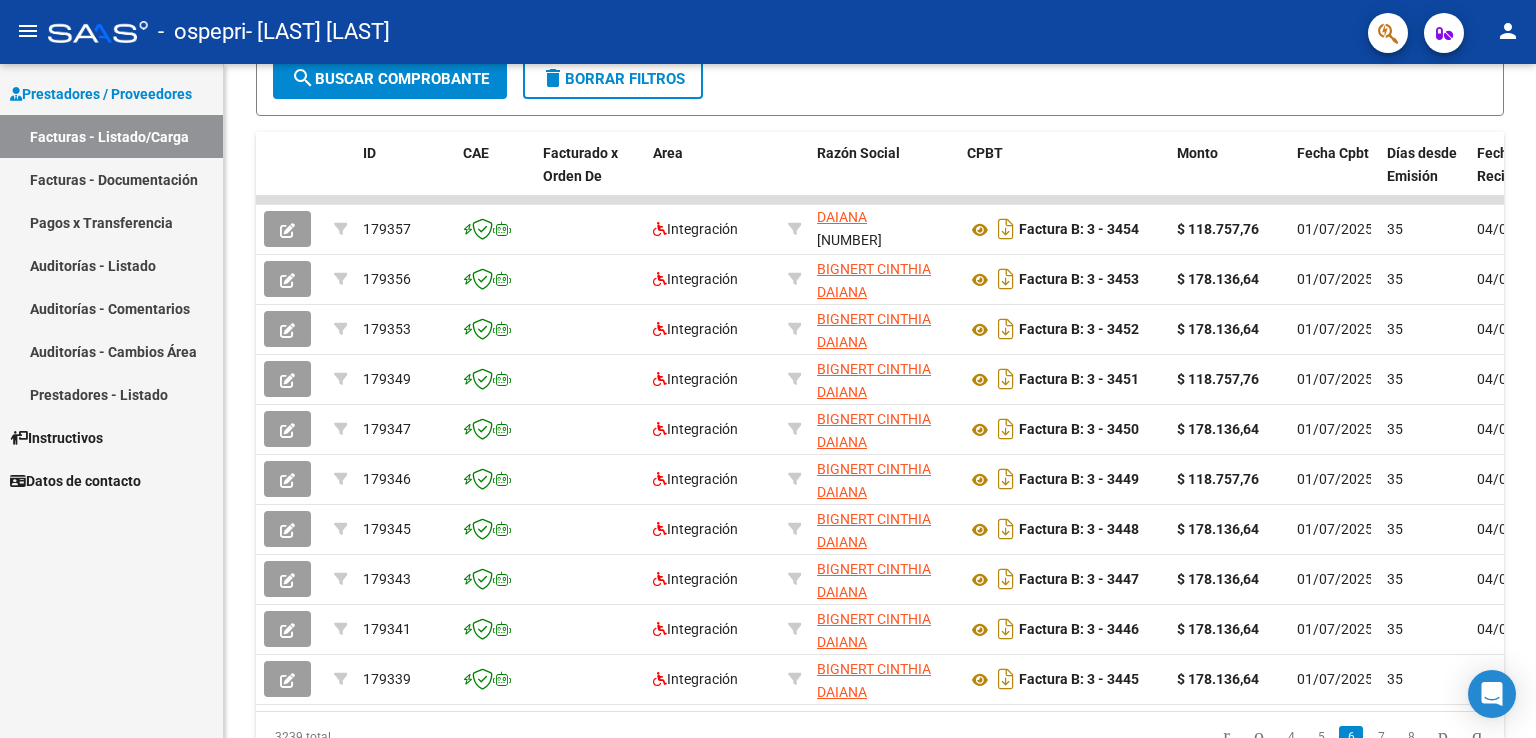click on "person" 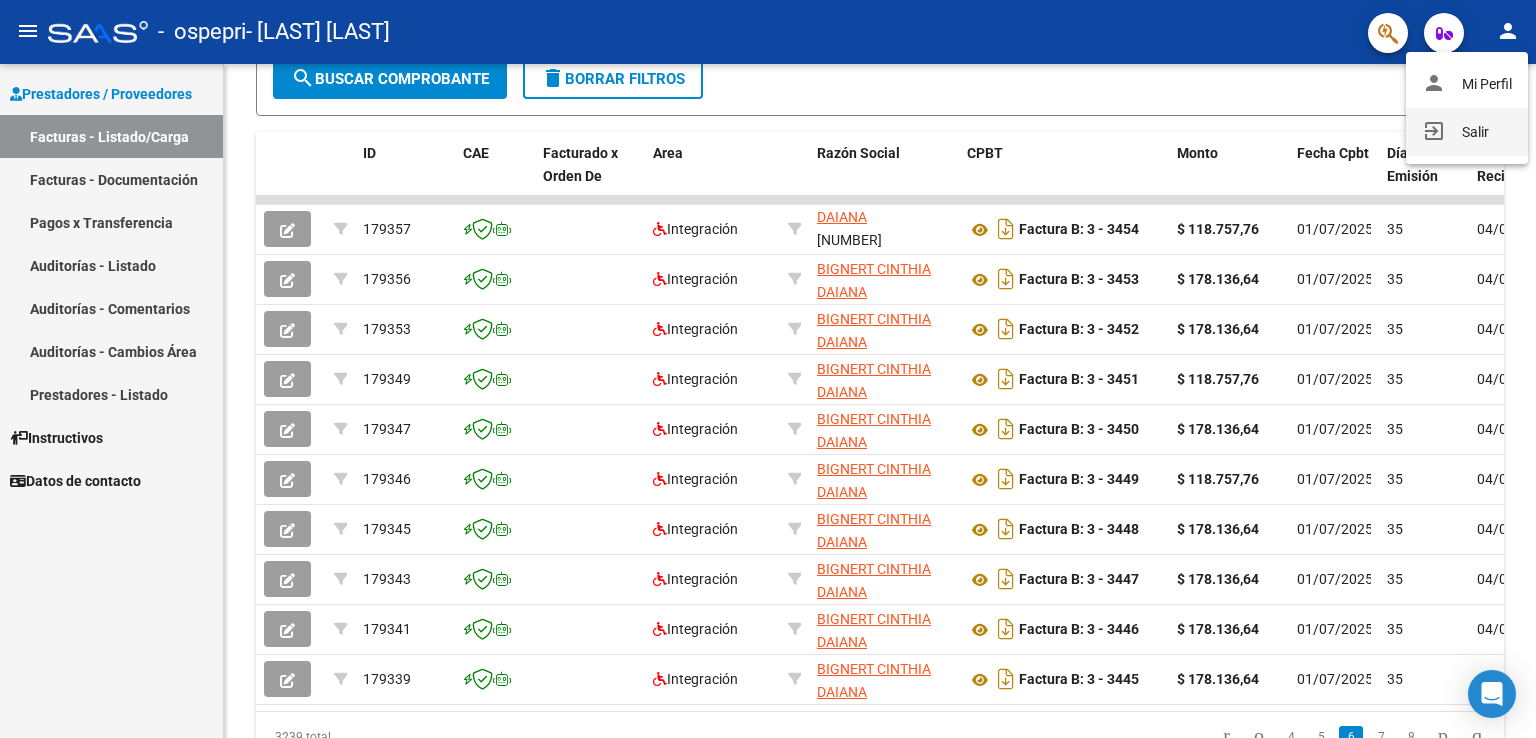 click on "exit_to_app  Salir" at bounding box center (1467, 132) 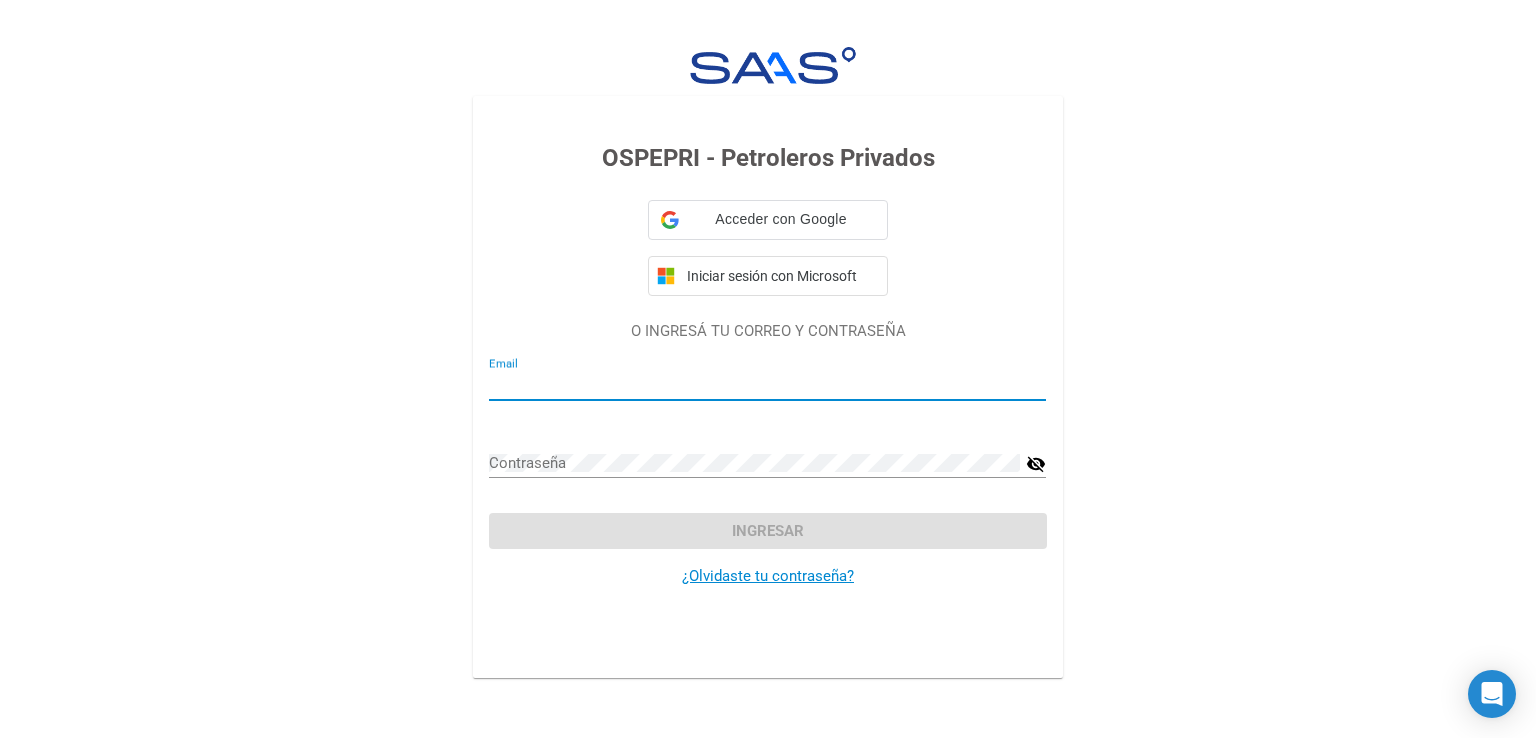 type on "[EMAIL]" 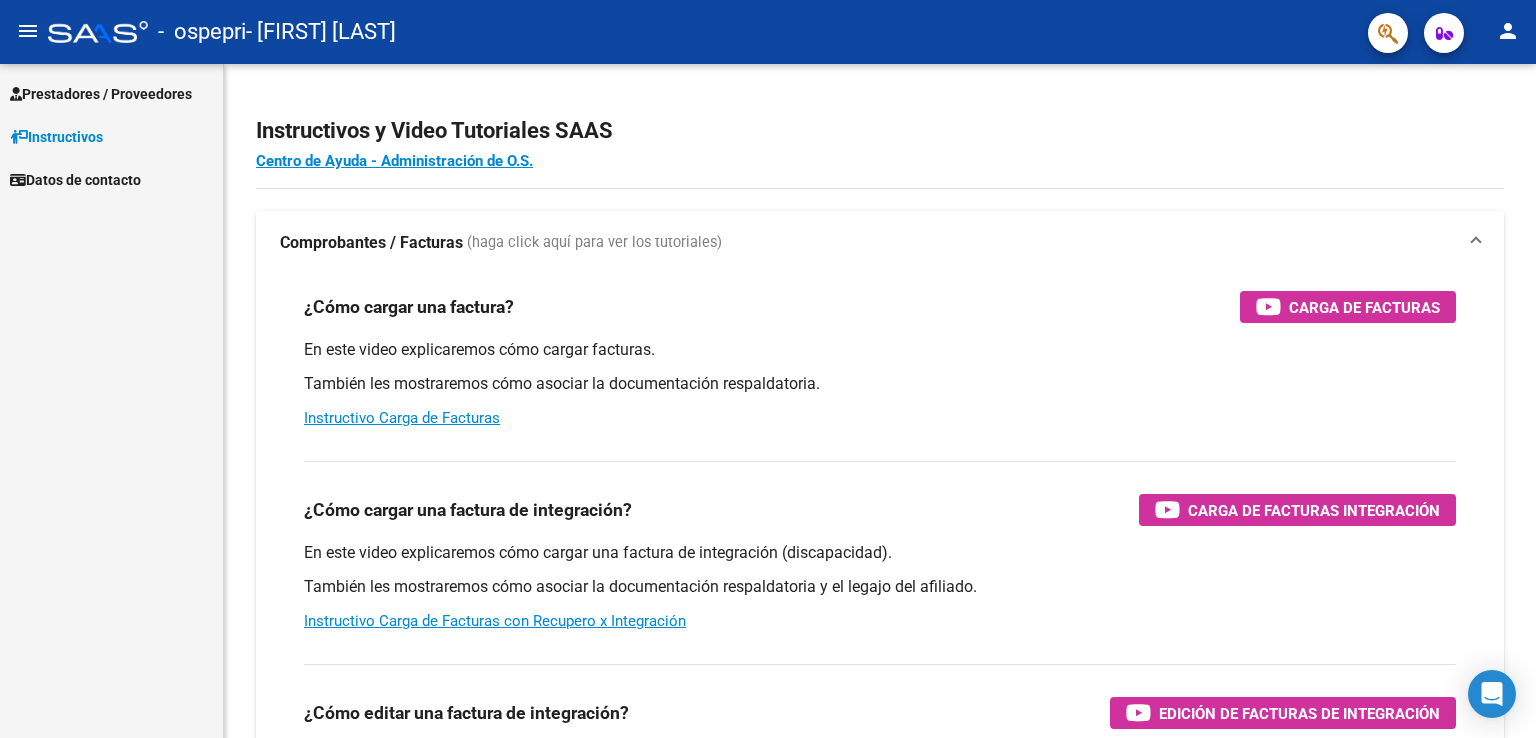 scroll, scrollTop: 0, scrollLeft: 0, axis: both 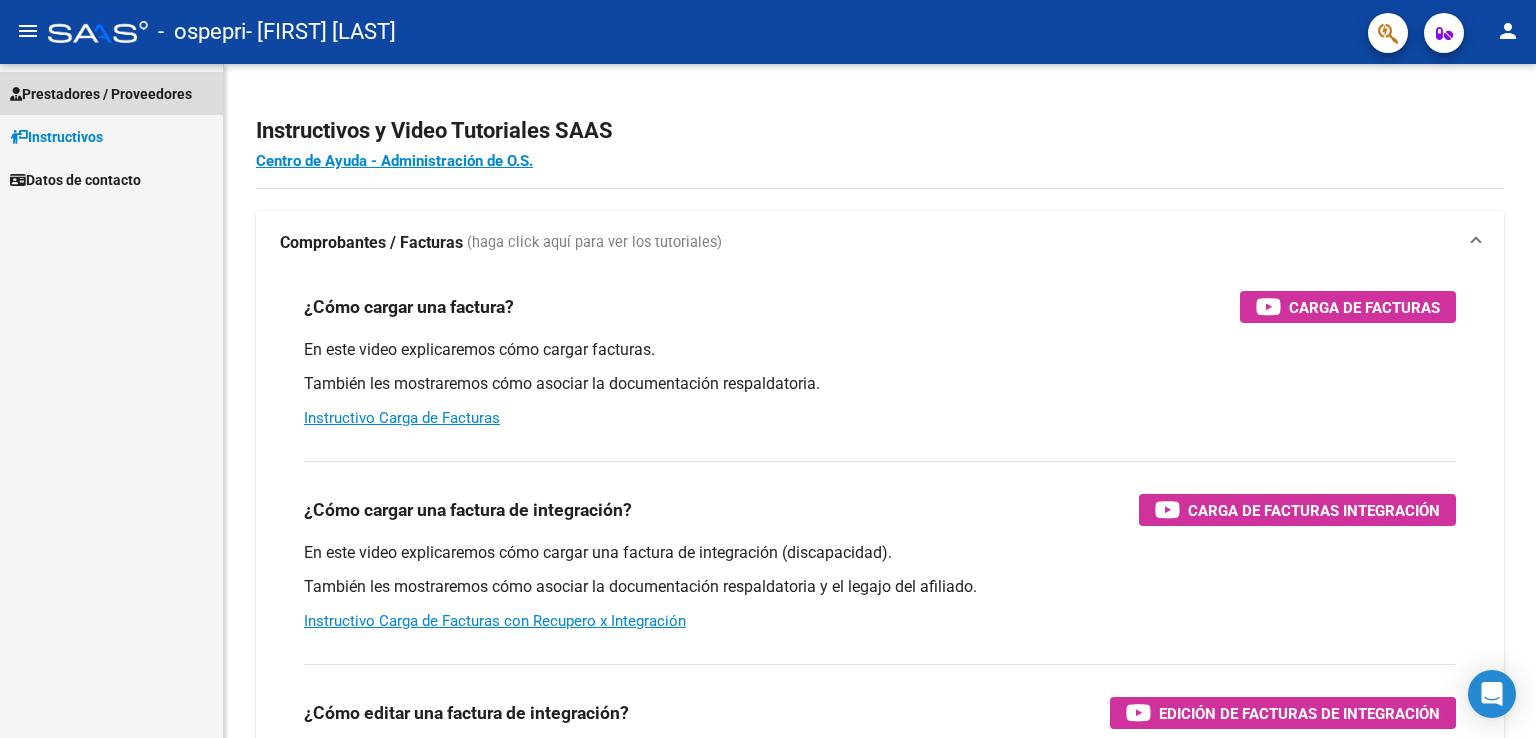 click on "Prestadores / Proveedores" at bounding box center (101, 94) 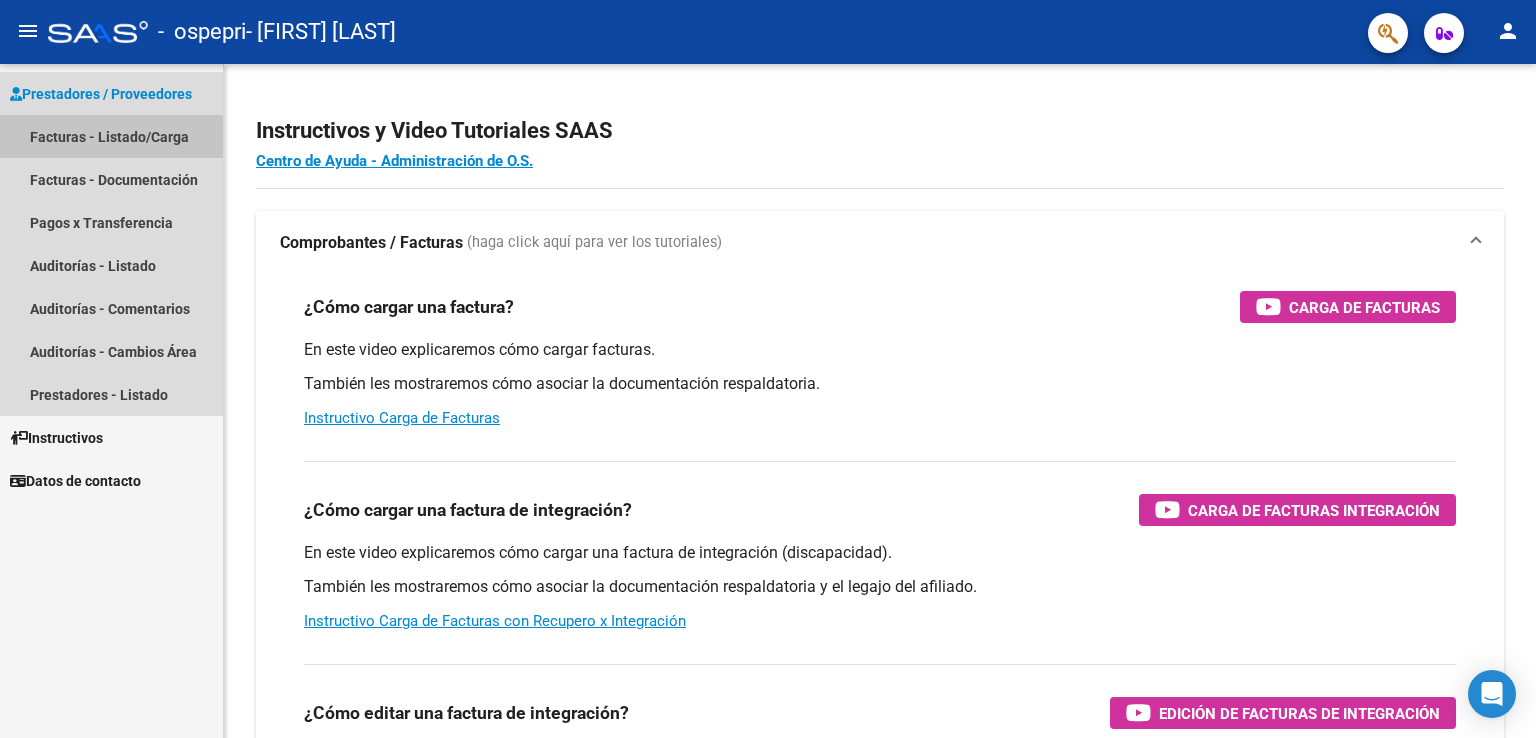 click on "Facturas - Listado/Carga" at bounding box center (111, 136) 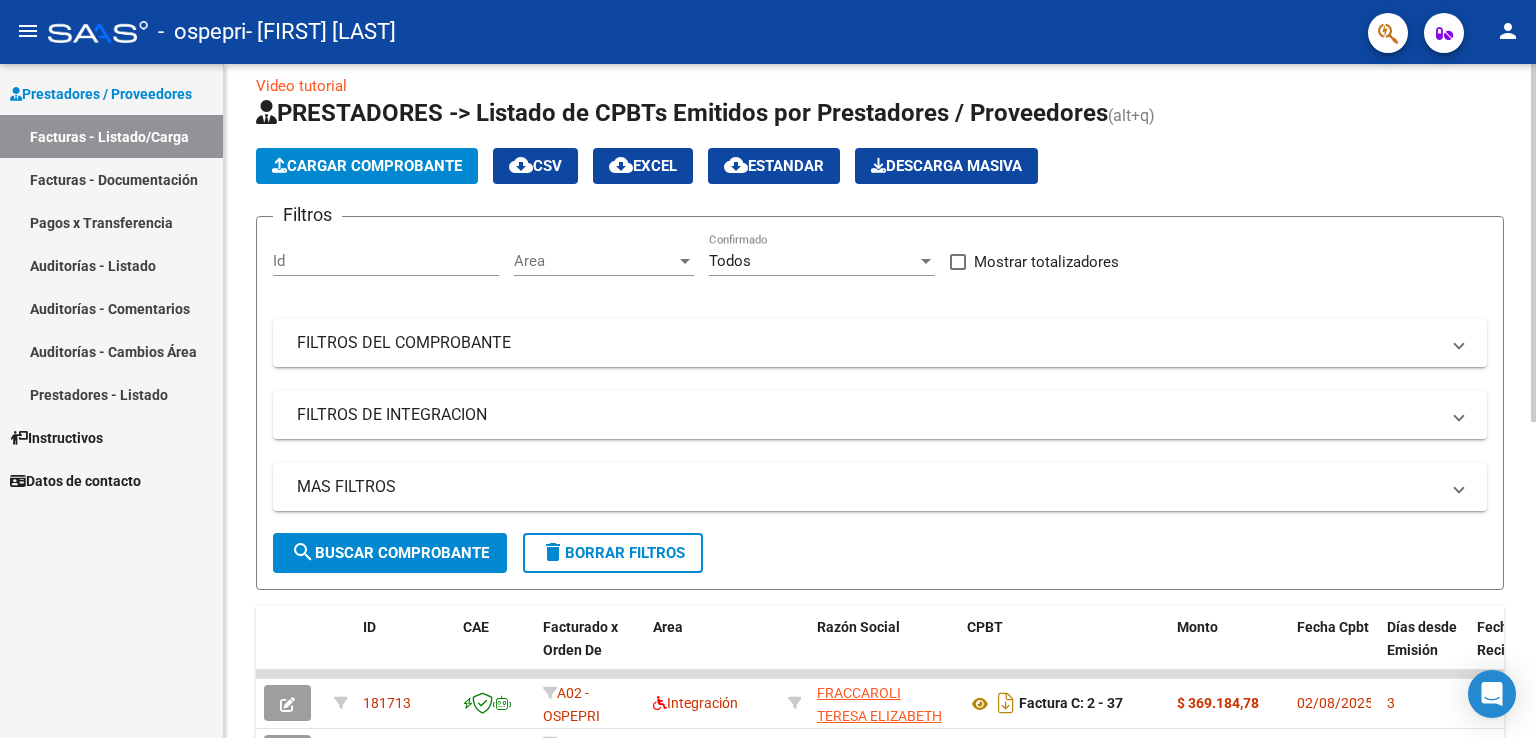 scroll, scrollTop: 0, scrollLeft: 0, axis: both 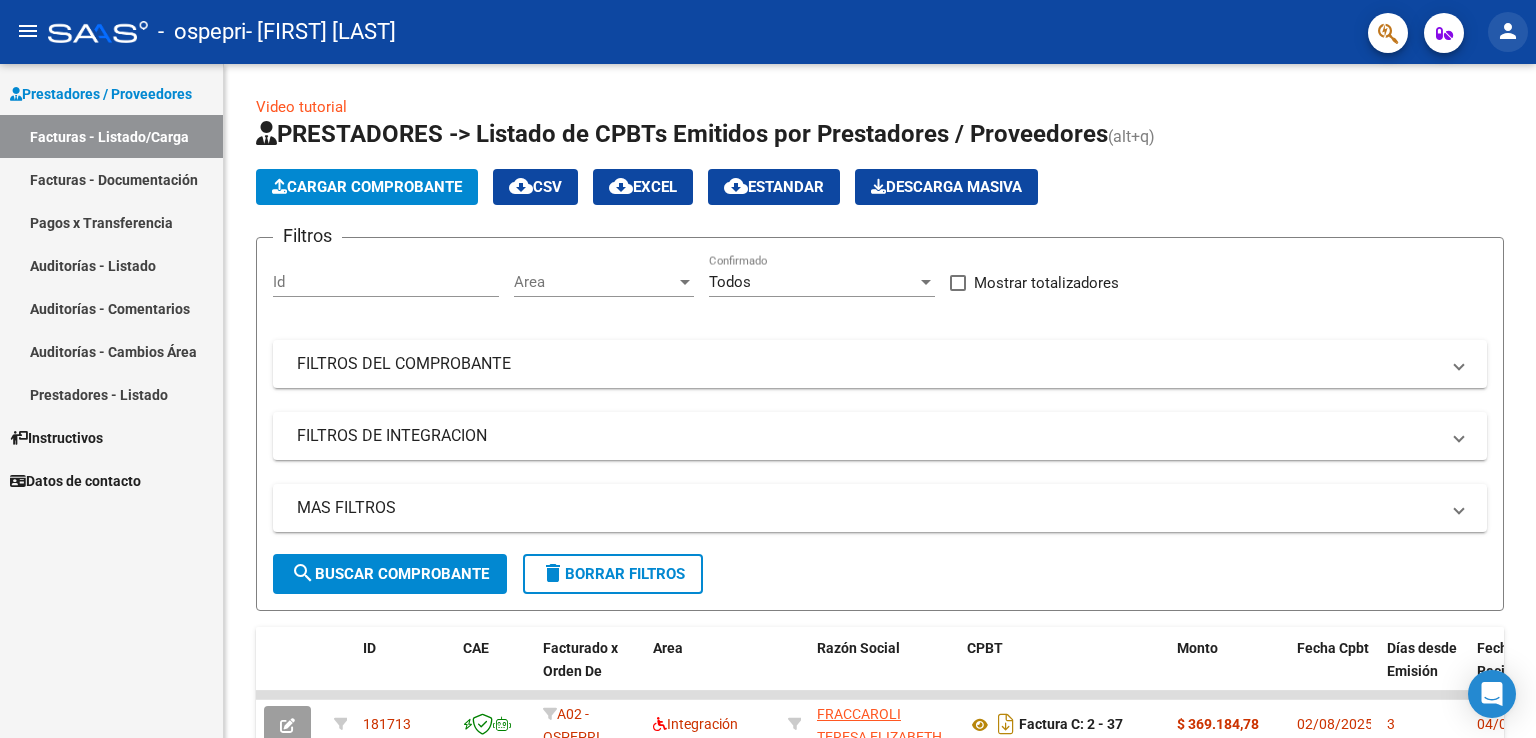 click on "person" 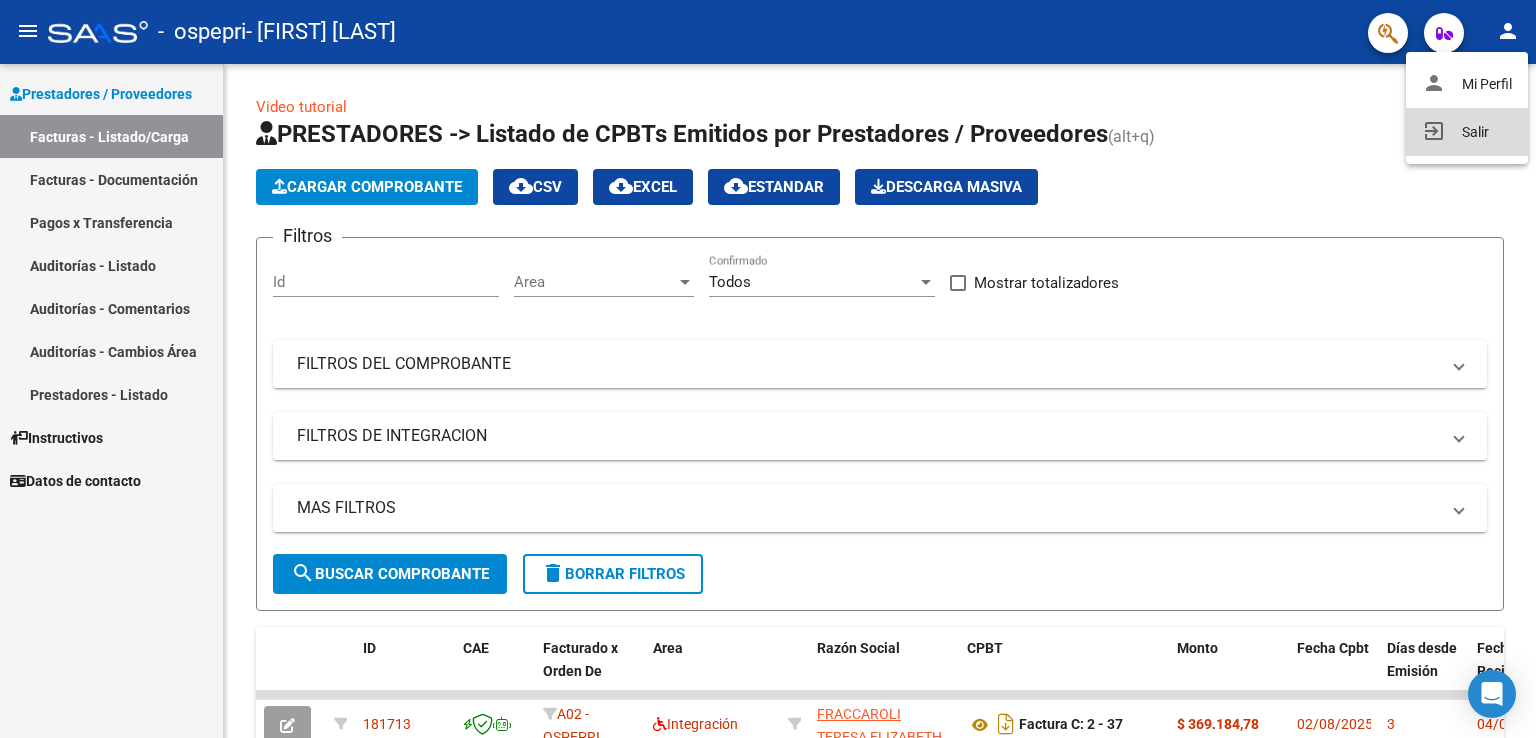click on "exit_to_app  Salir" at bounding box center [1467, 132] 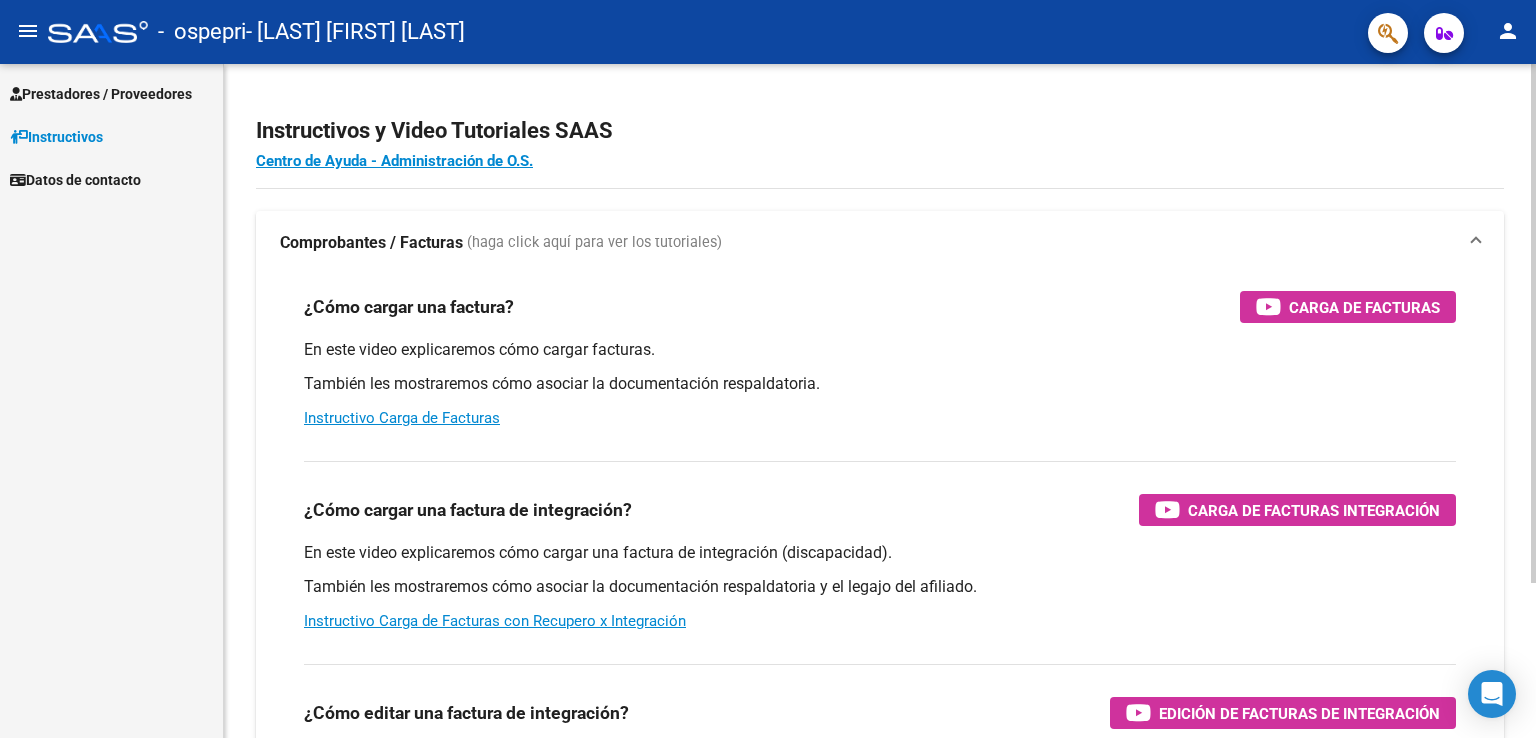 scroll, scrollTop: 0, scrollLeft: 0, axis: both 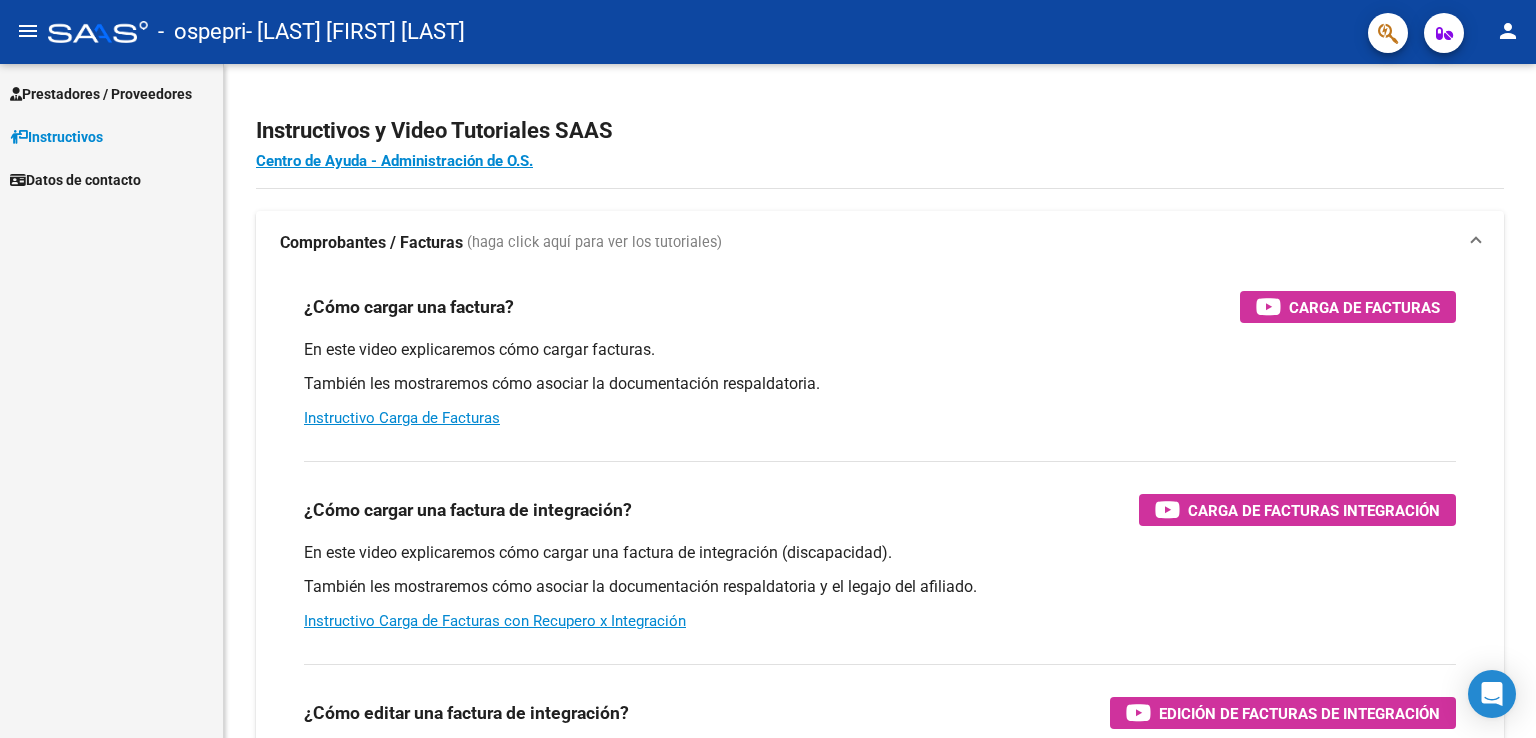 click on "Prestadores / Proveedores" at bounding box center (101, 94) 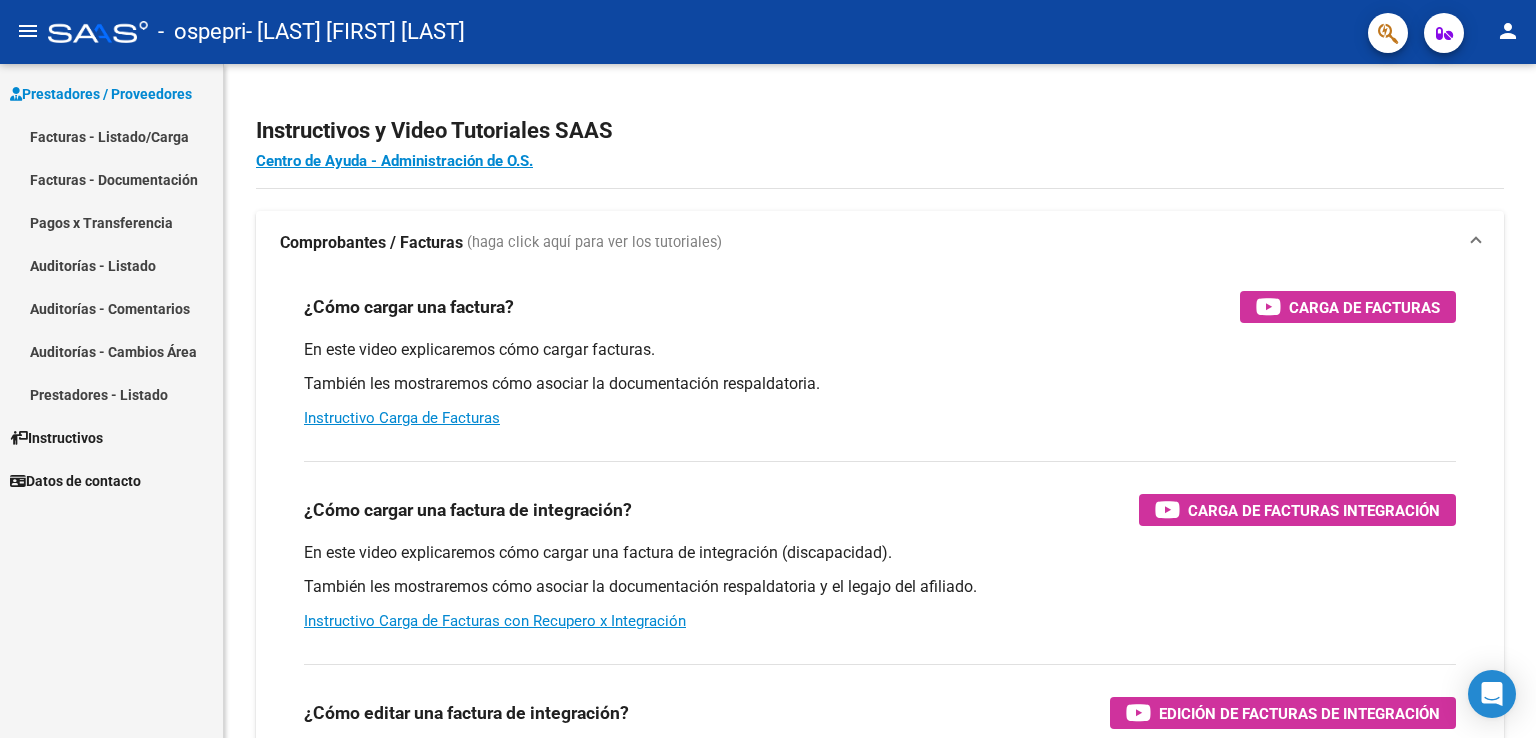click on "Facturas - Listado/Carga" at bounding box center (111, 136) 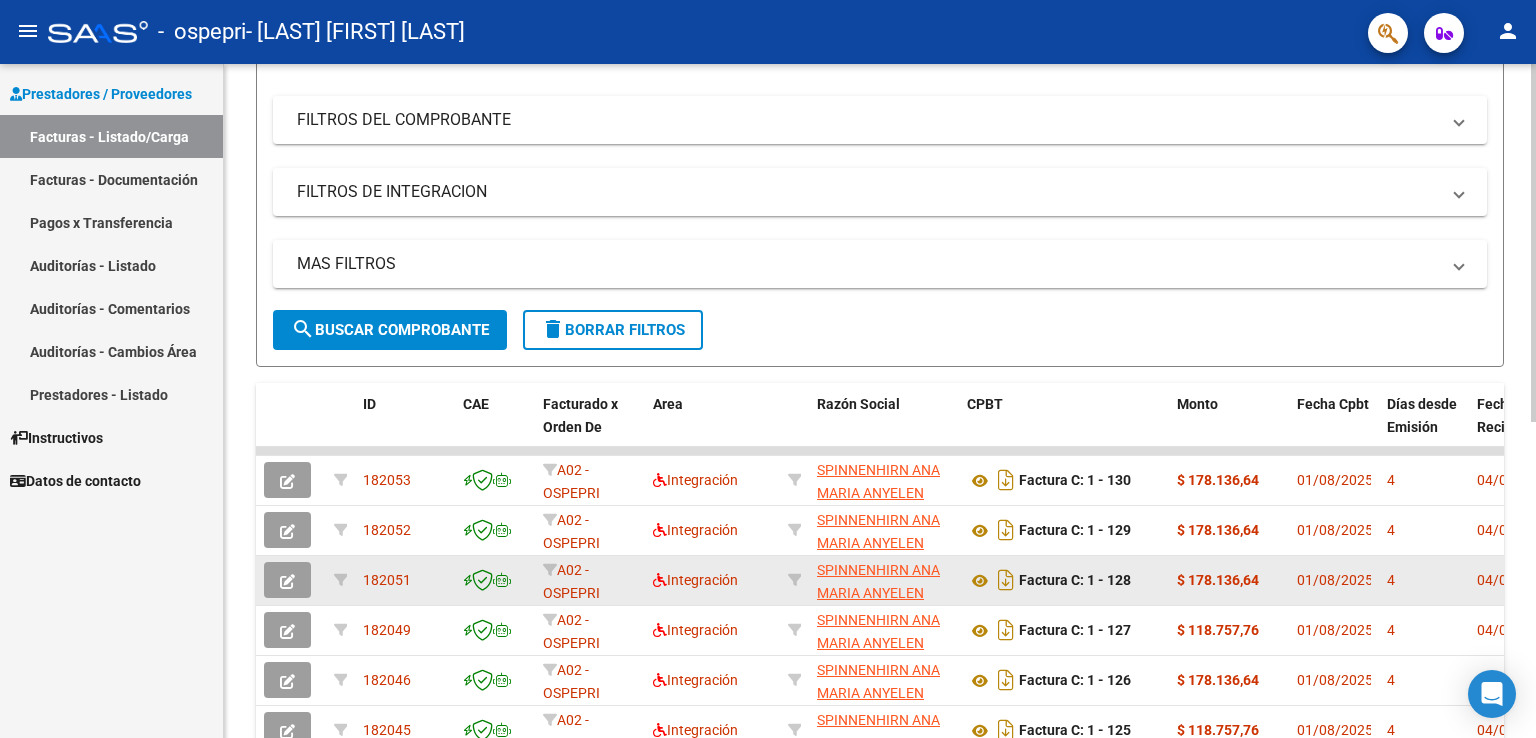 scroll, scrollTop: 0, scrollLeft: 0, axis: both 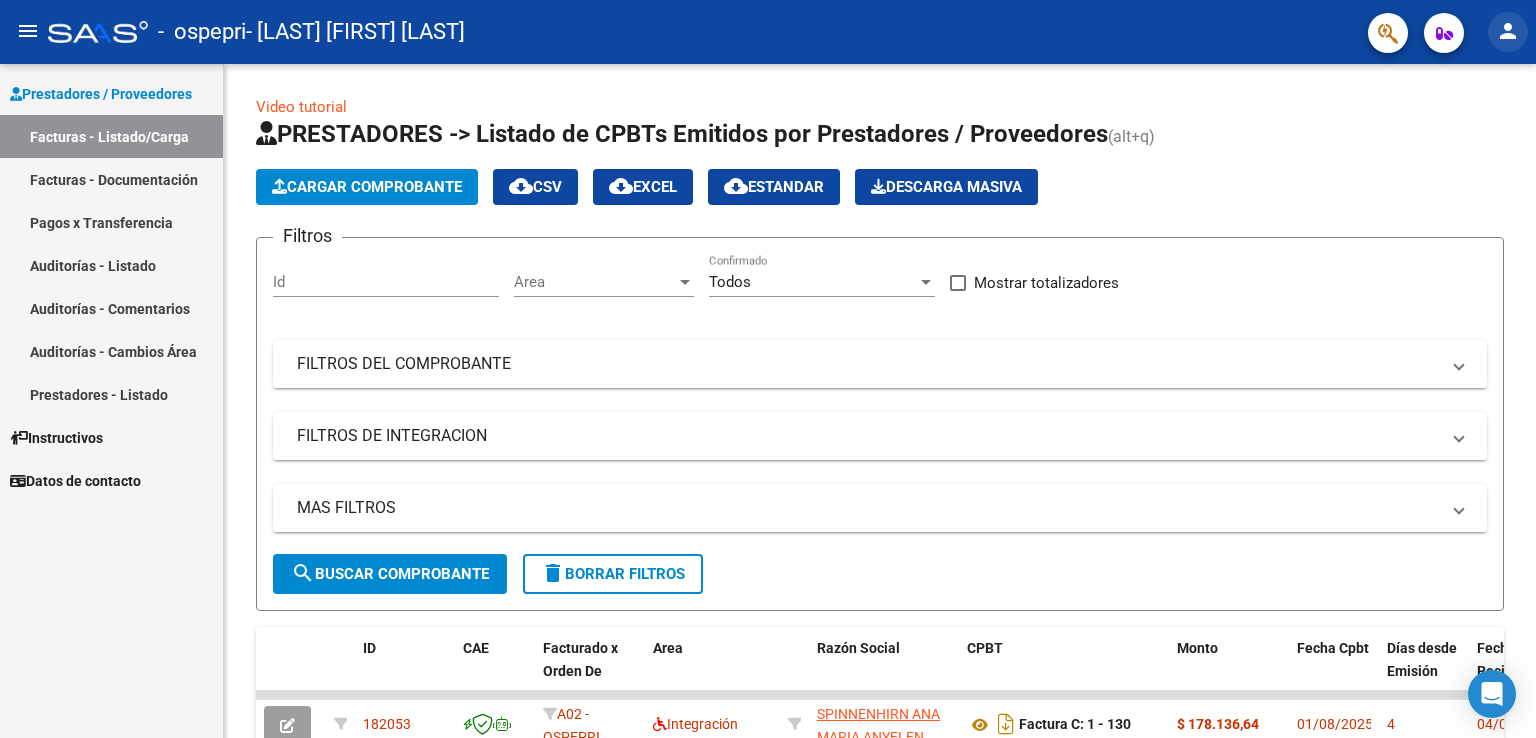 click on "person" 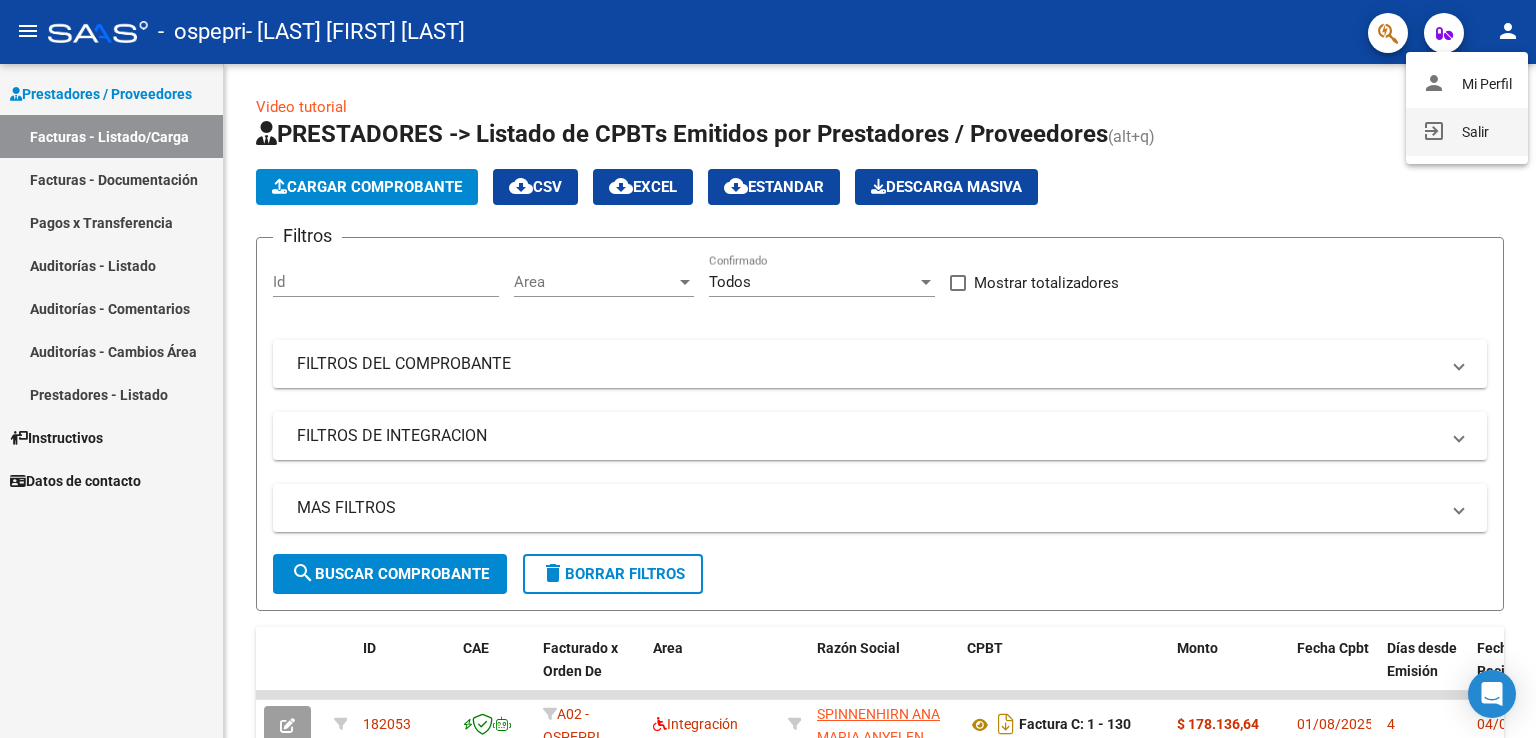 click on "exit_to_app  Salir" at bounding box center (1467, 132) 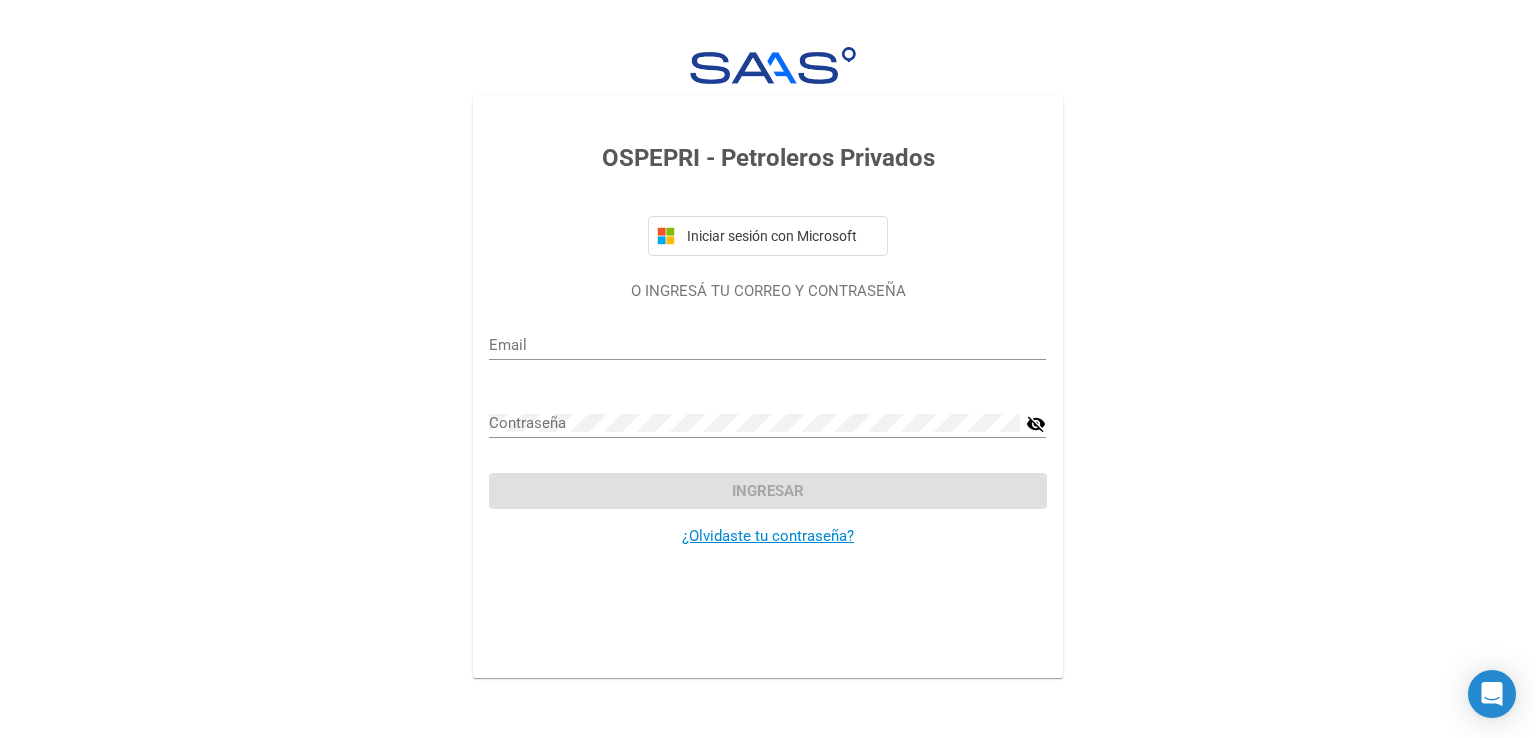 type on "lic.spinnenhirn@gmail.com" 